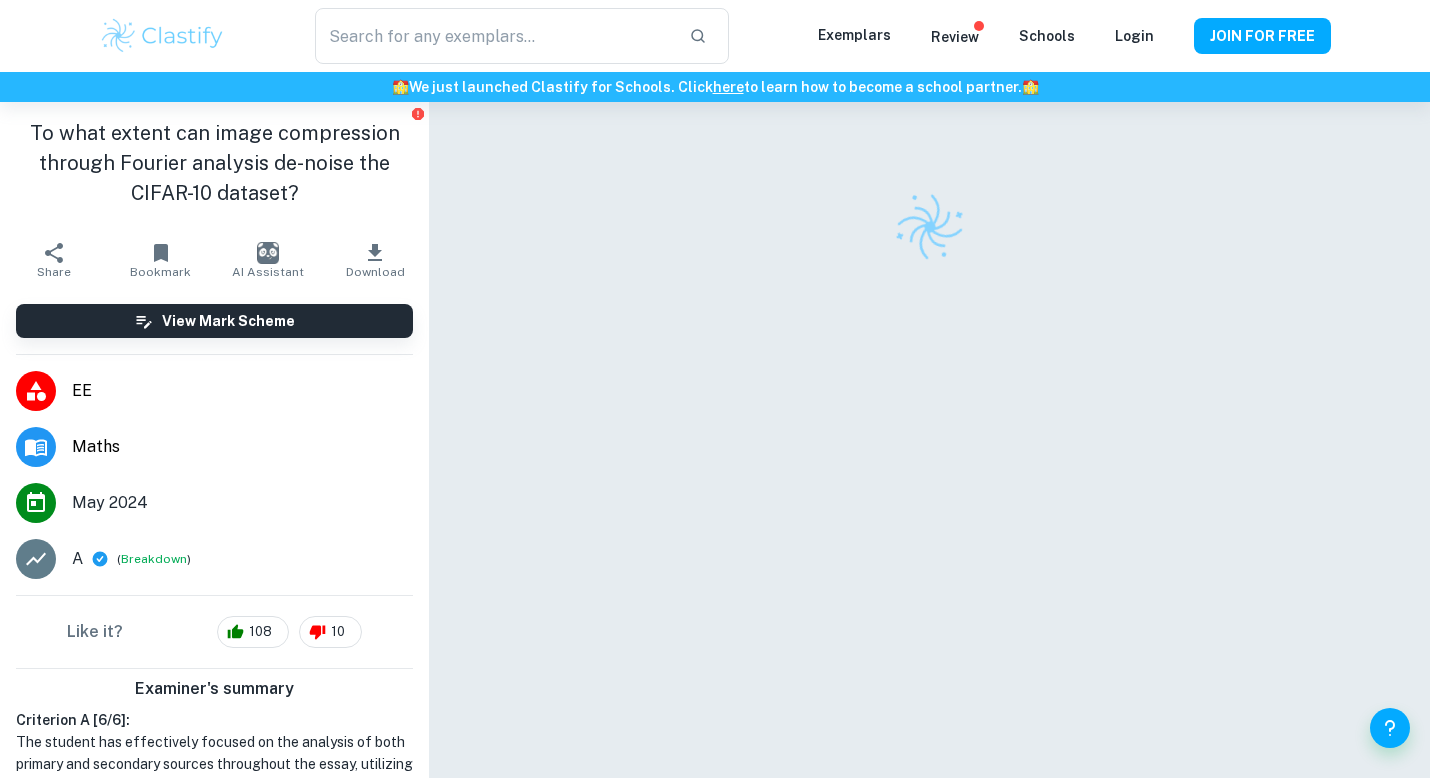 scroll, scrollTop: 0, scrollLeft: 0, axis: both 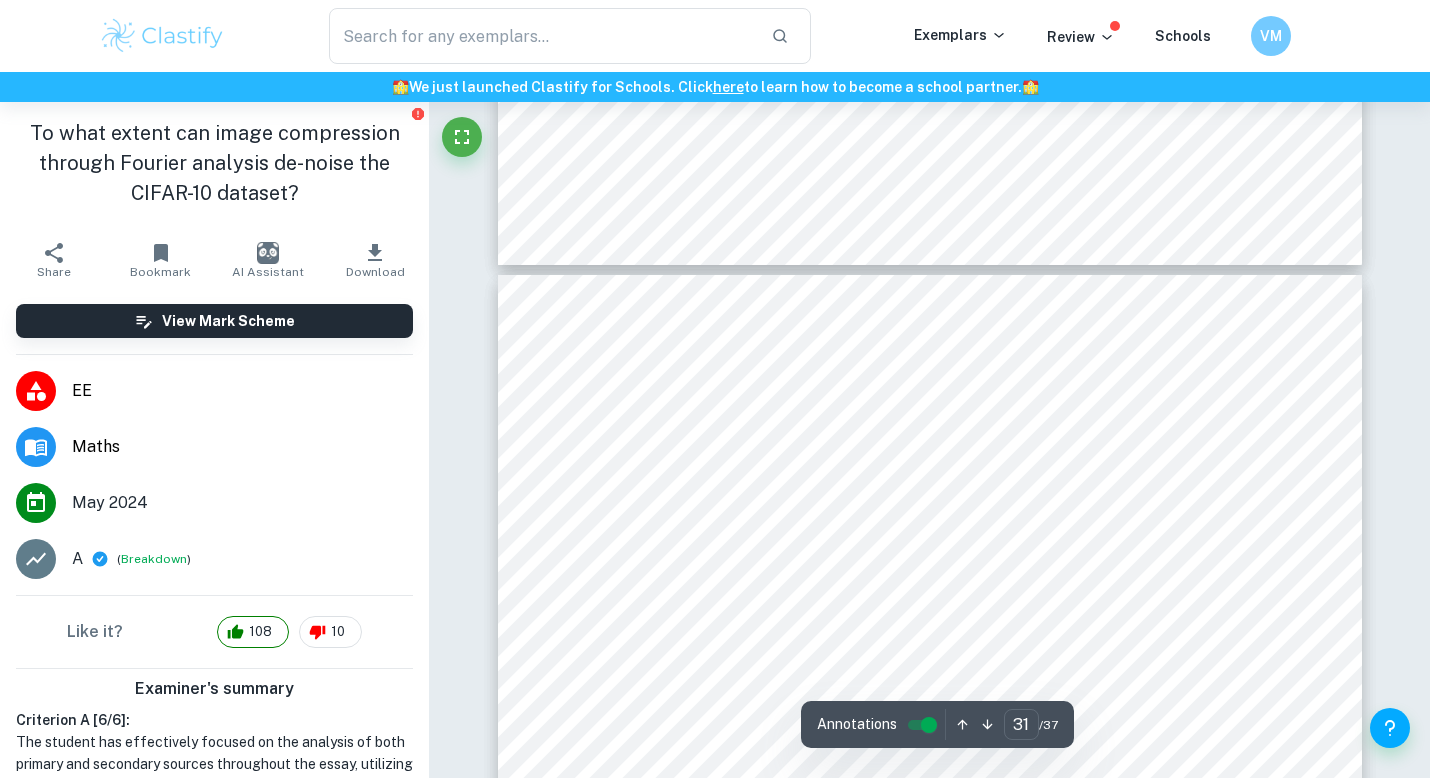 type on "30" 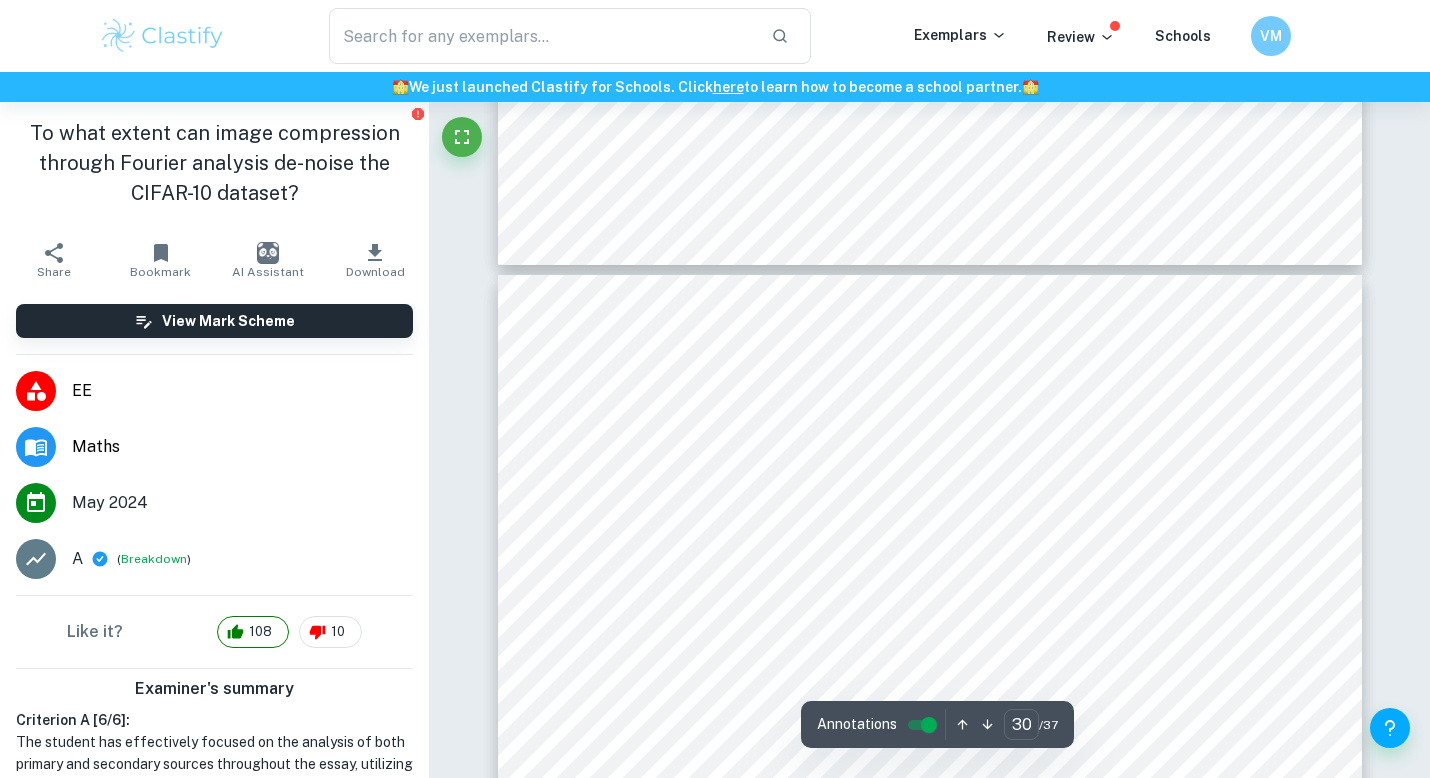 scroll, scrollTop: 33310, scrollLeft: 0, axis: vertical 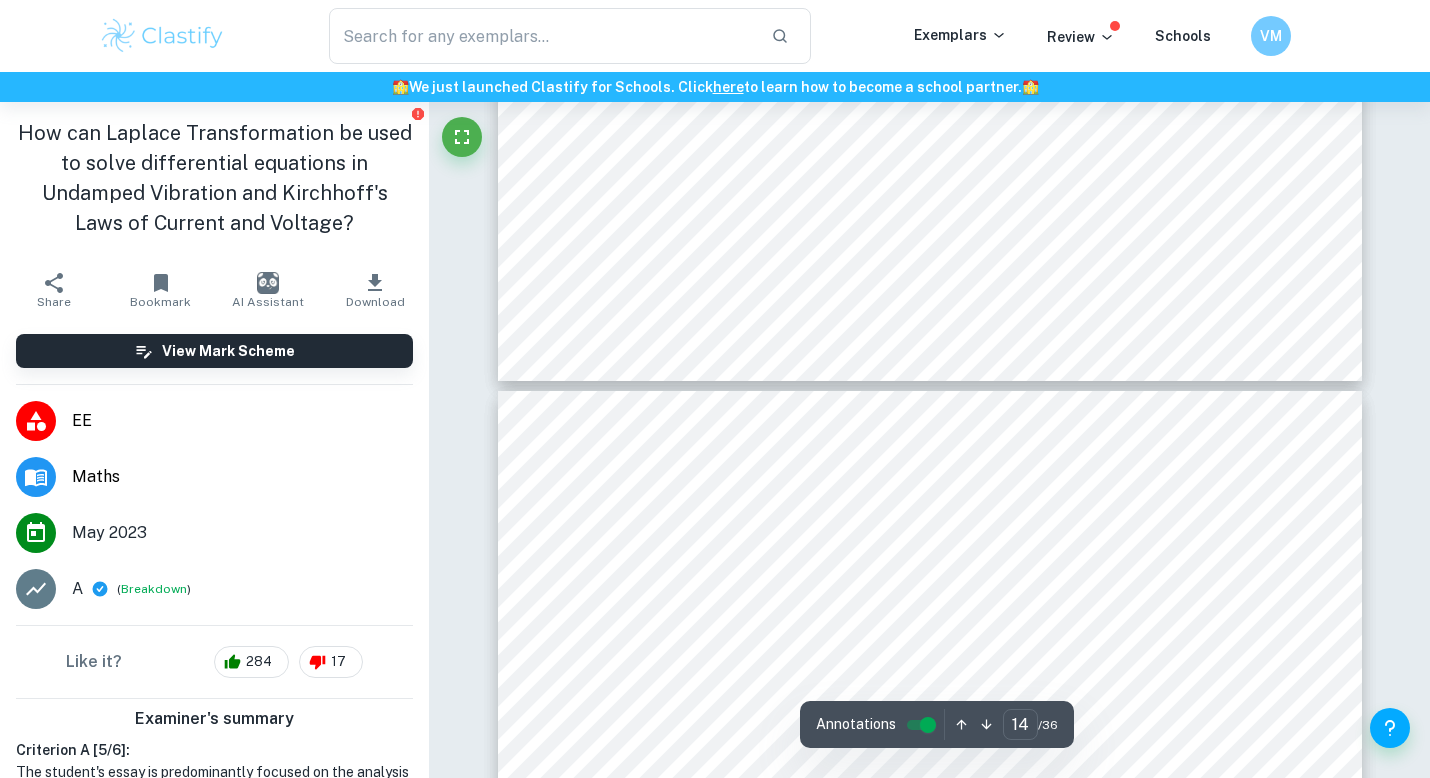 type on "15" 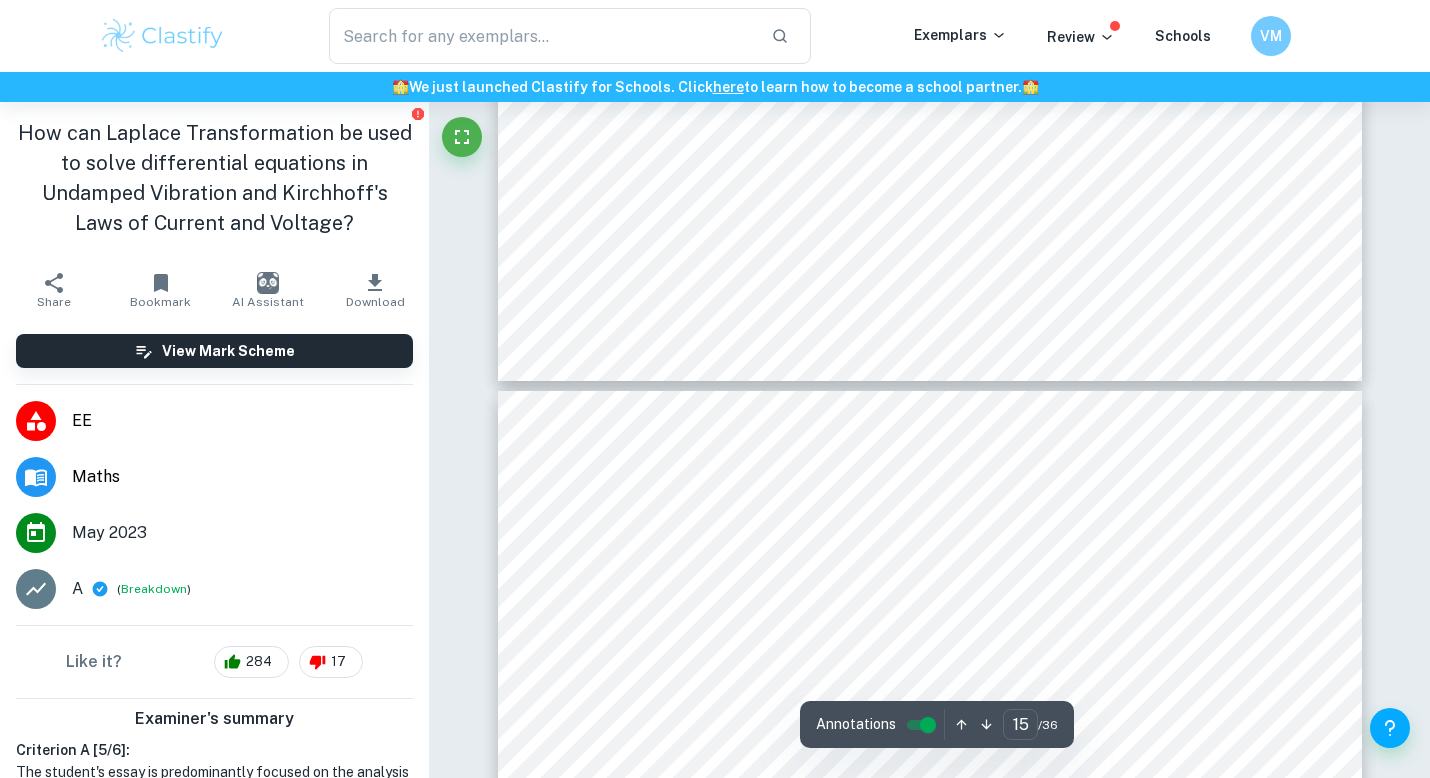 scroll, scrollTop: 17594, scrollLeft: 0, axis: vertical 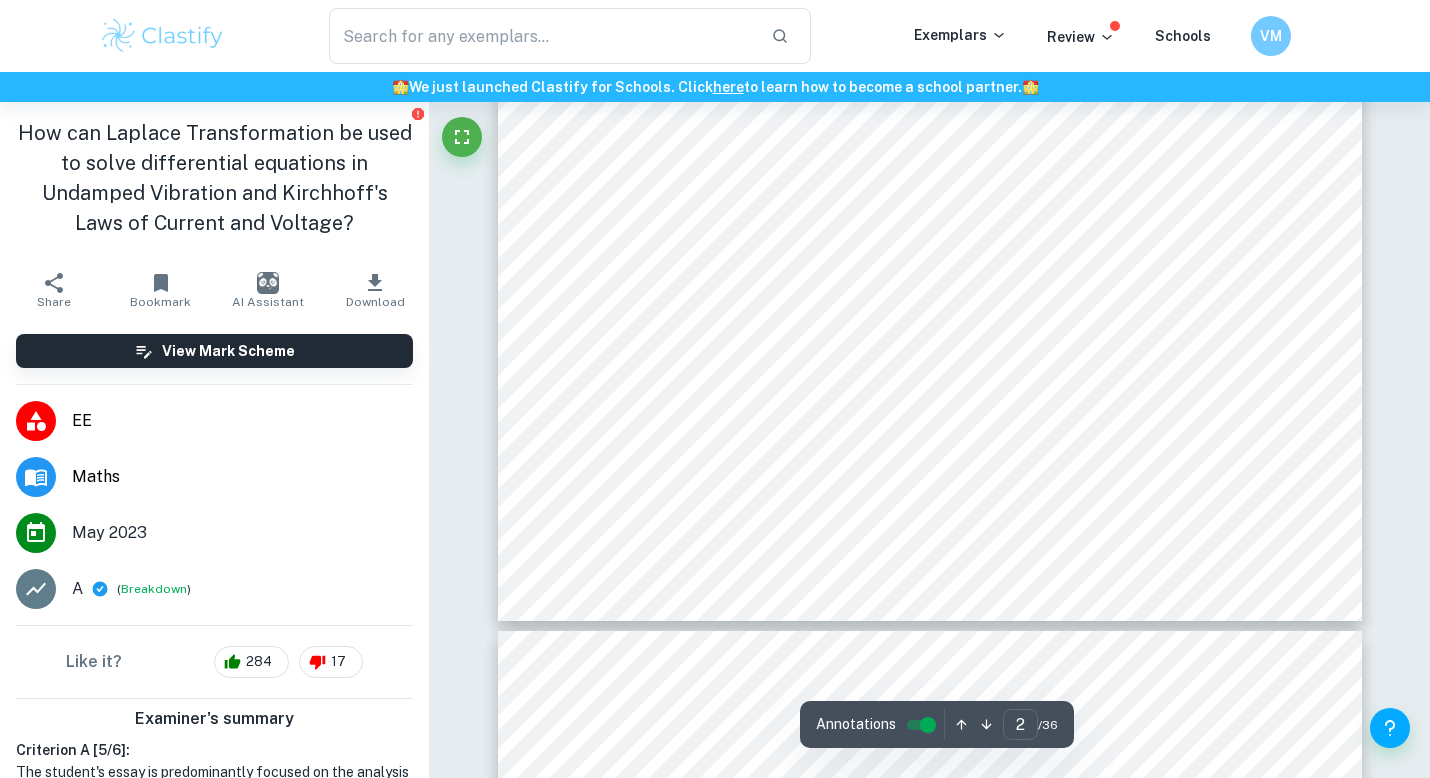 type on "5" 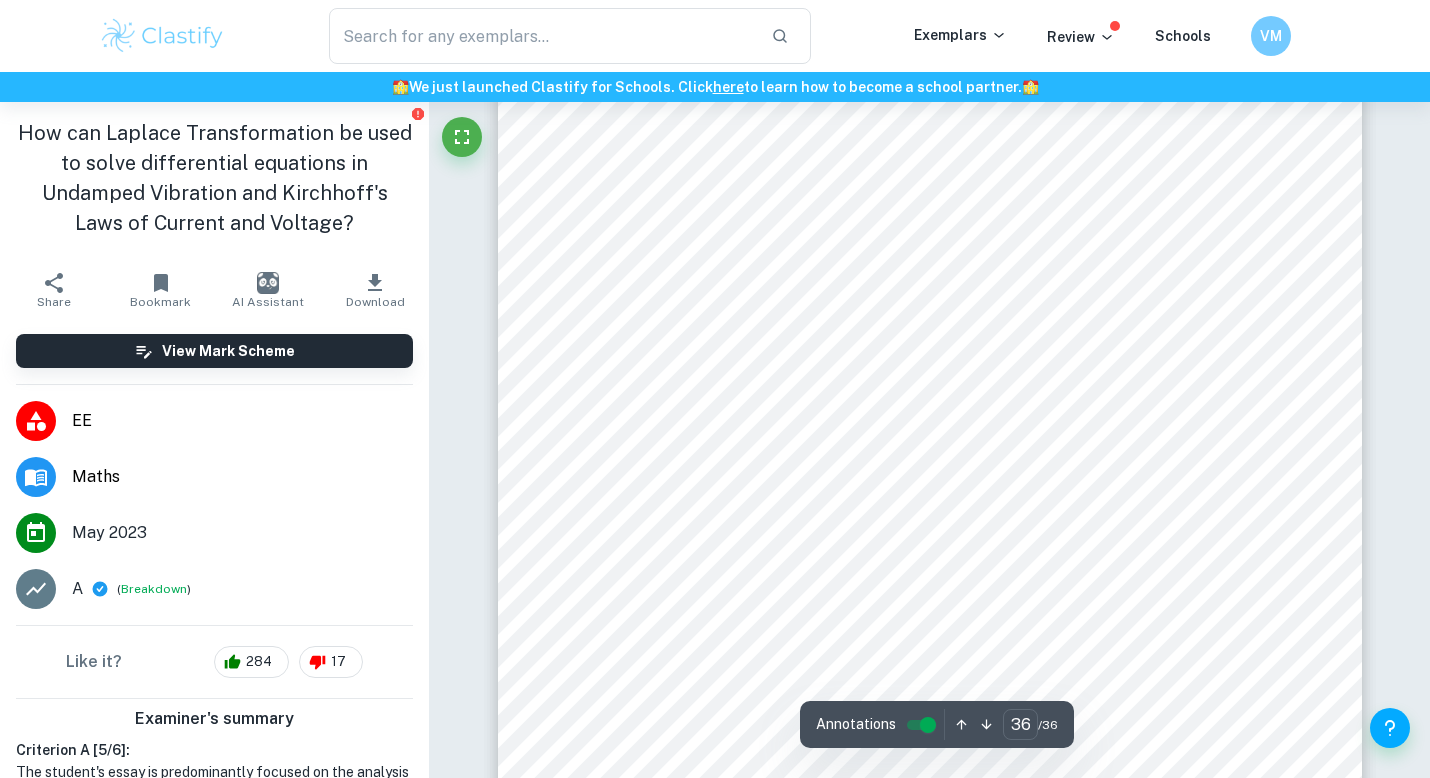scroll, scrollTop: 43270, scrollLeft: 0, axis: vertical 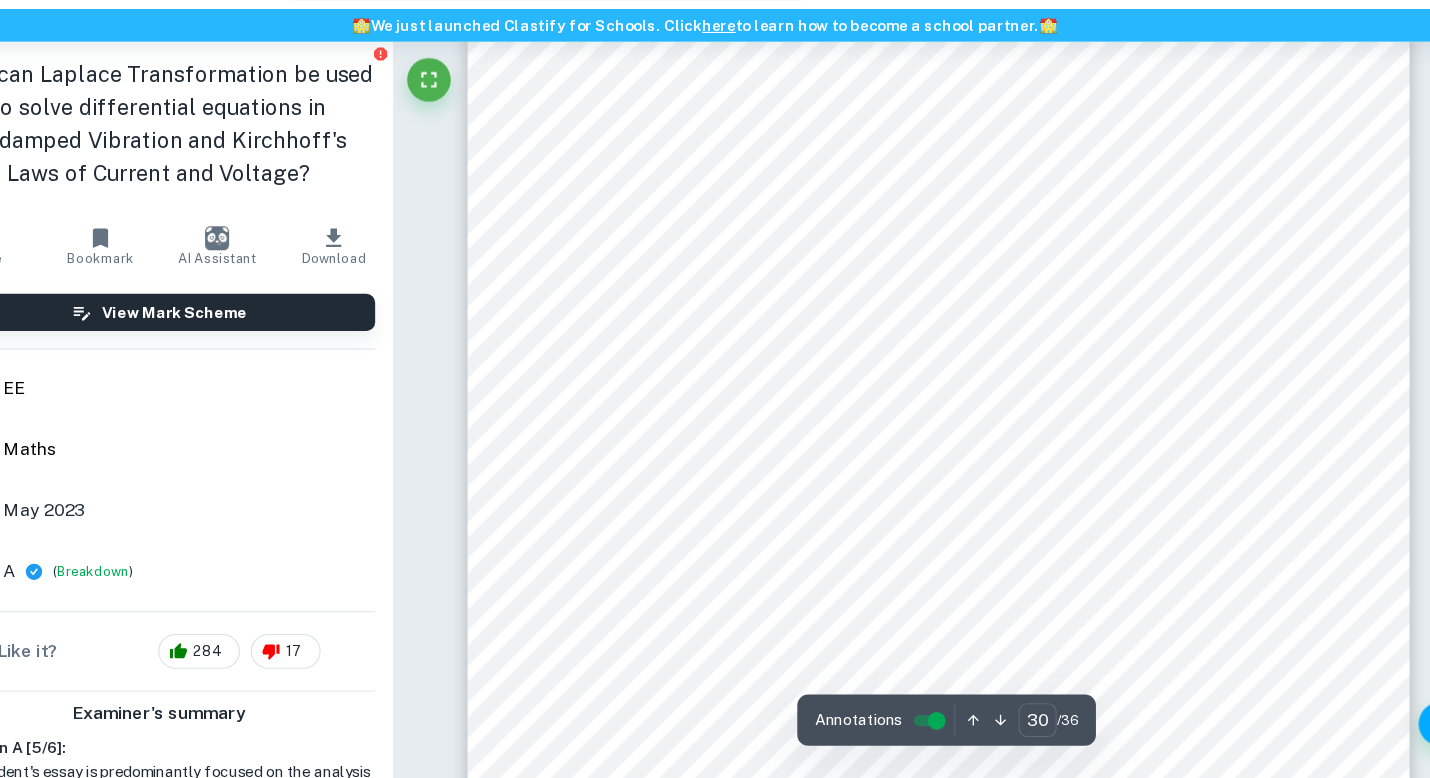 type on "31" 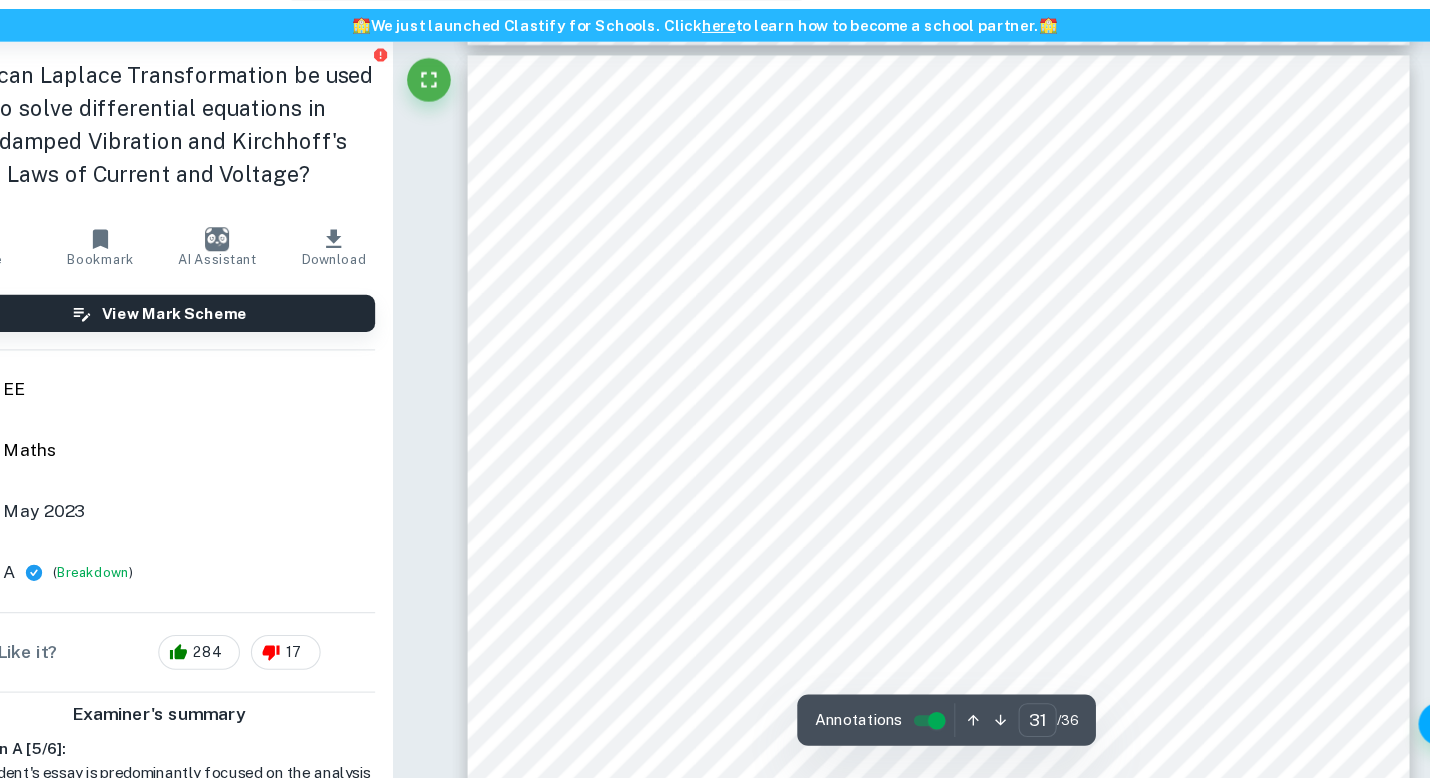 scroll, scrollTop: 37197, scrollLeft: 0, axis: vertical 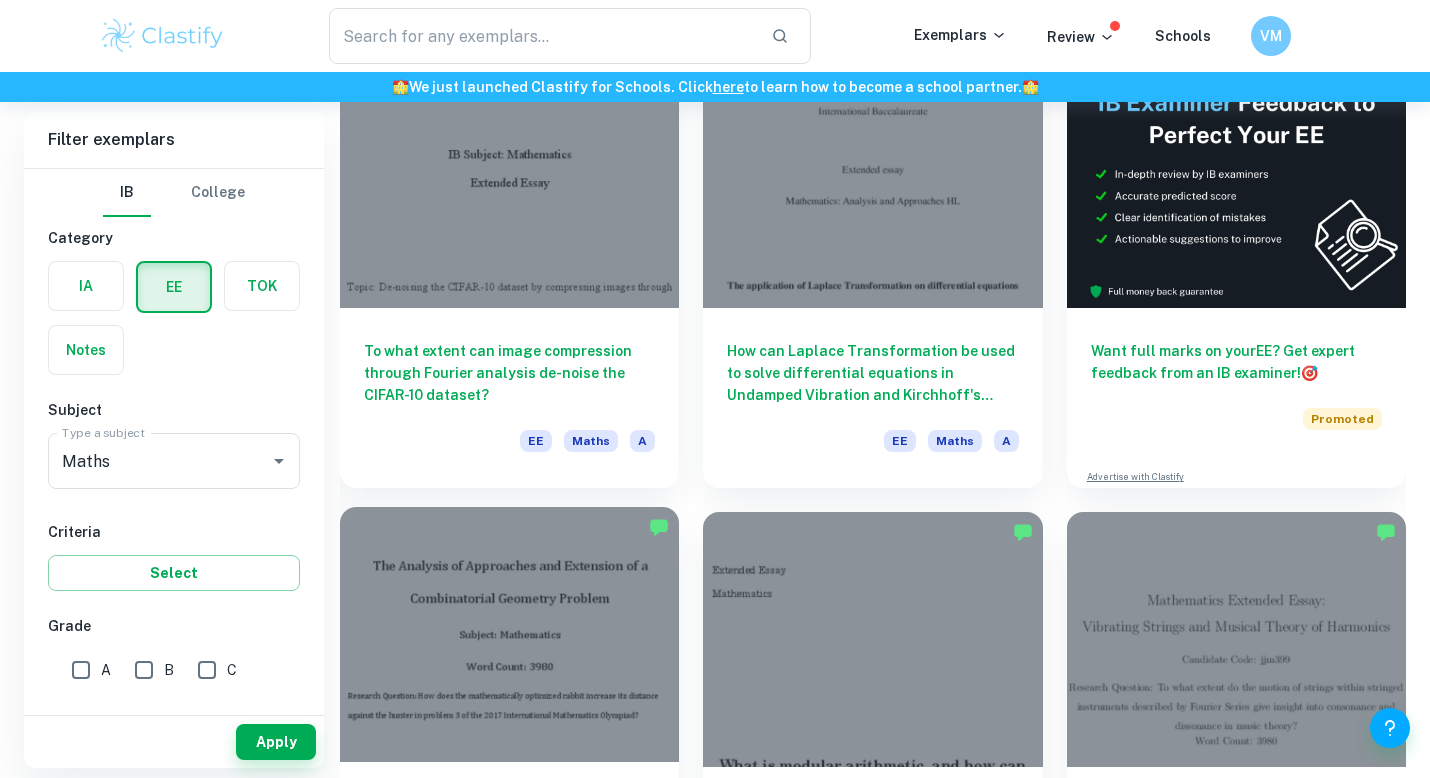 click at bounding box center (509, 634) 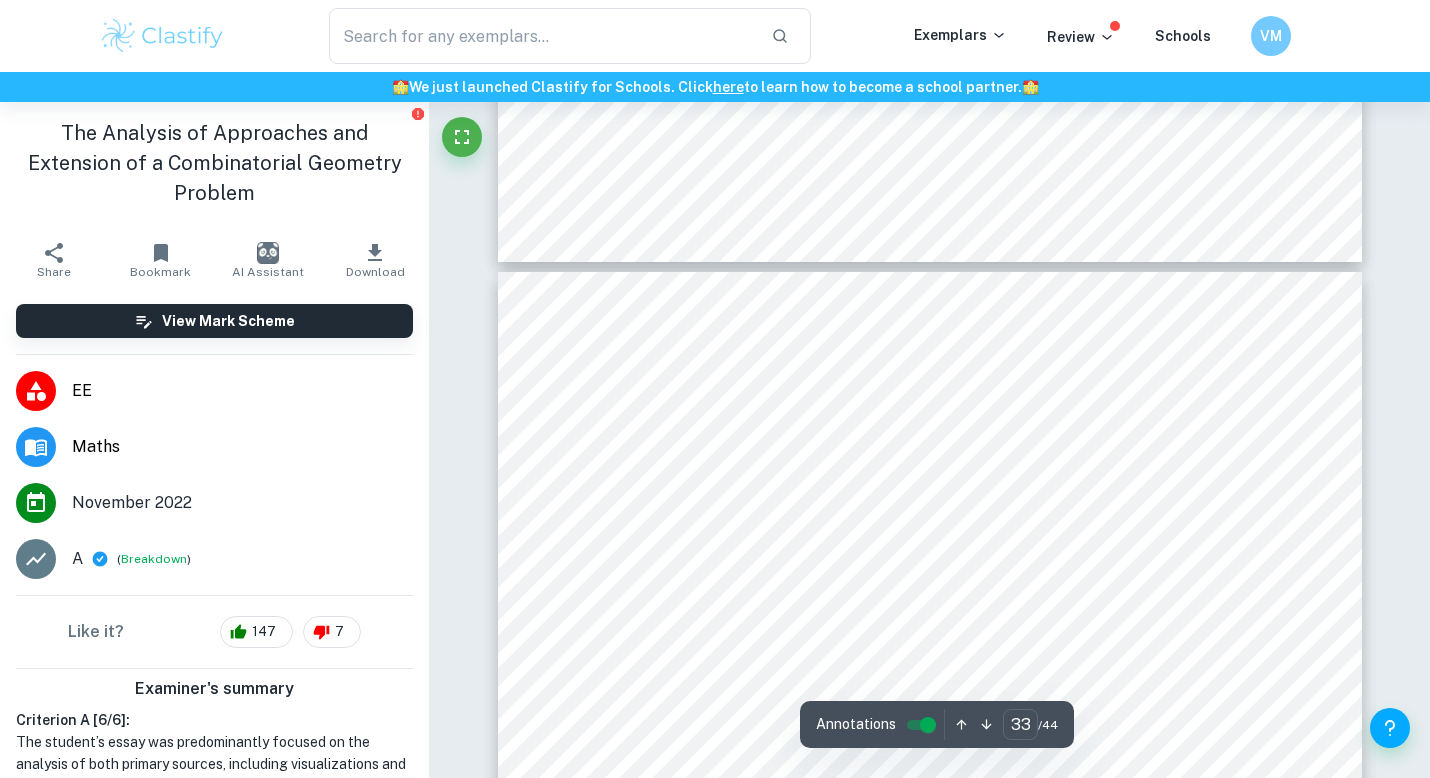 scroll, scrollTop: 36601, scrollLeft: 0, axis: vertical 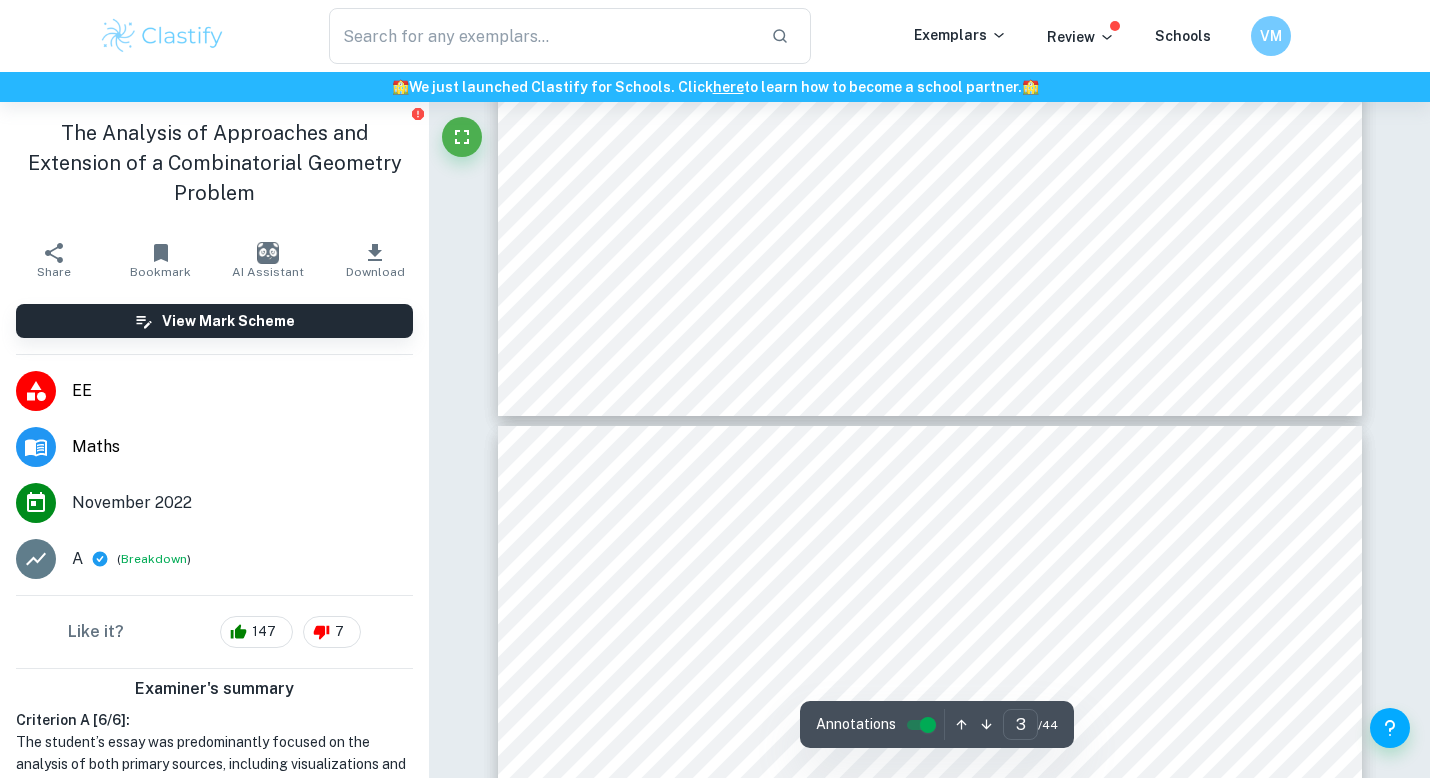 type on "2" 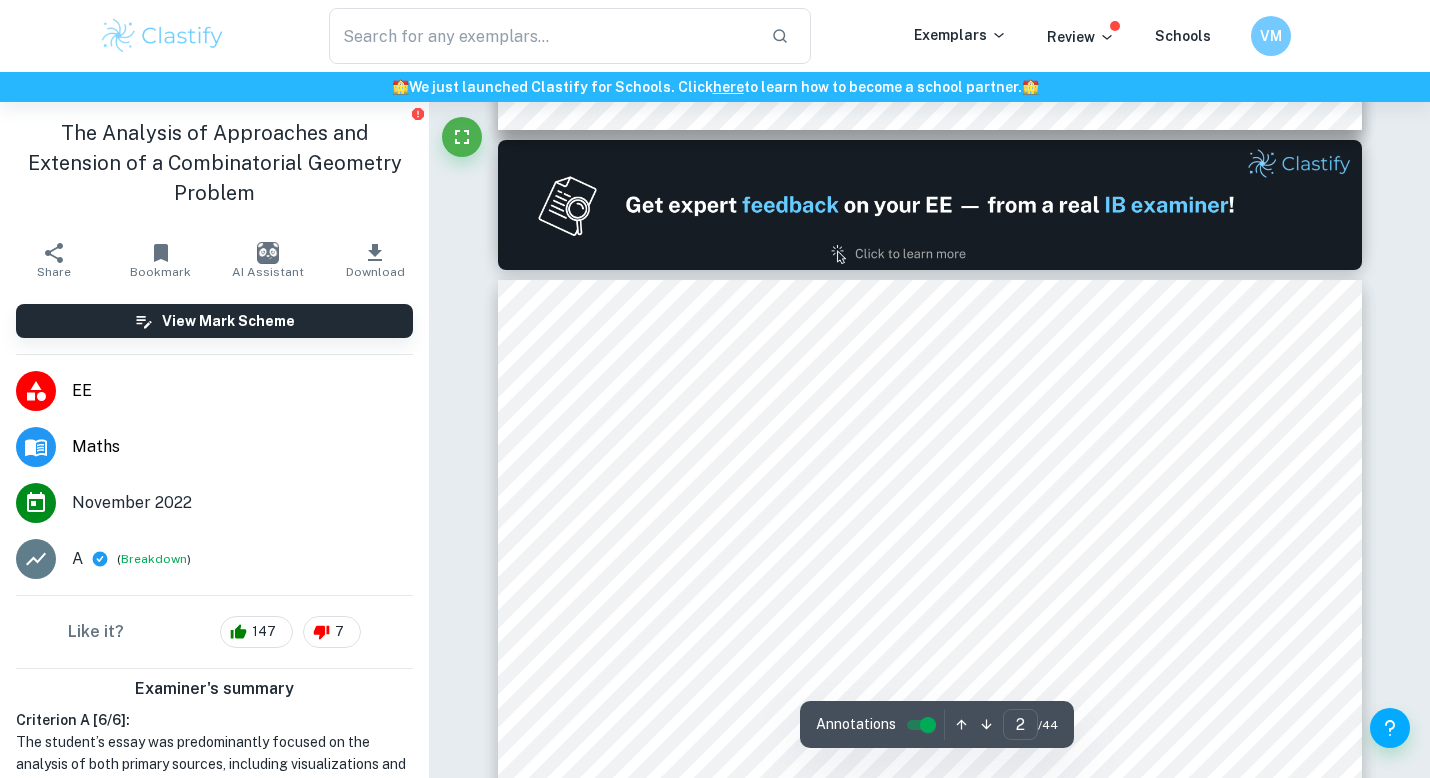 scroll, scrollTop: 1093, scrollLeft: 0, axis: vertical 